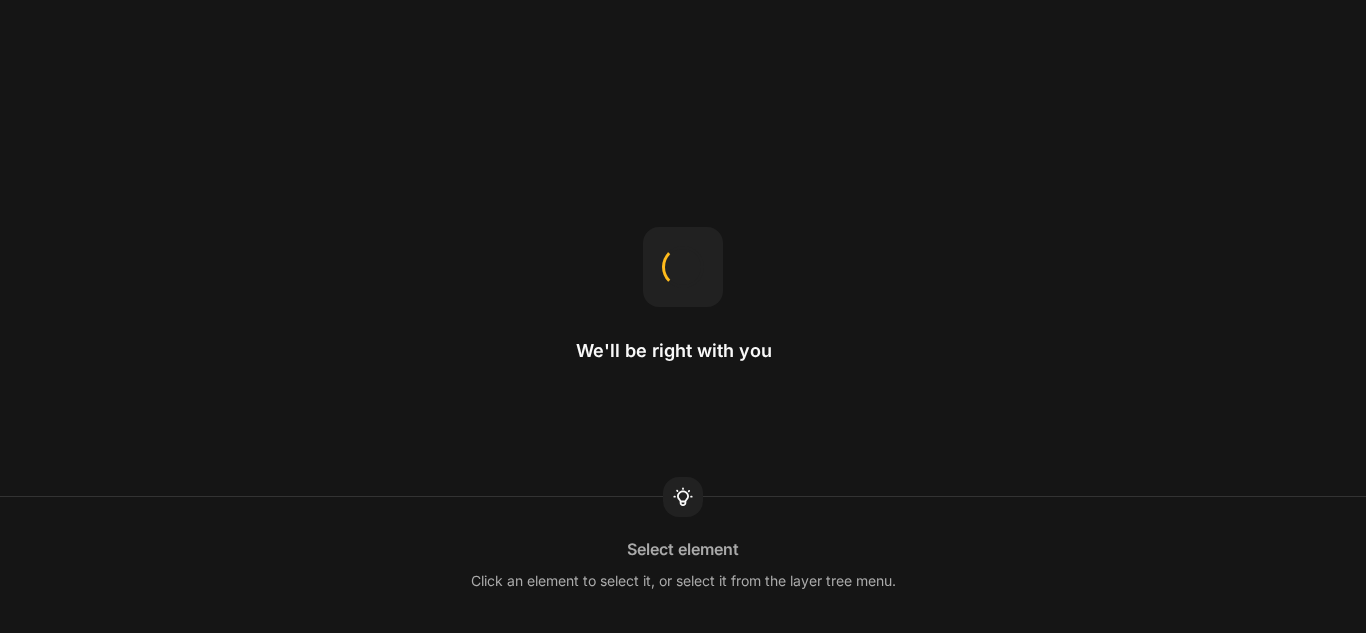 scroll, scrollTop: 0, scrollLeft: 0, axis: both 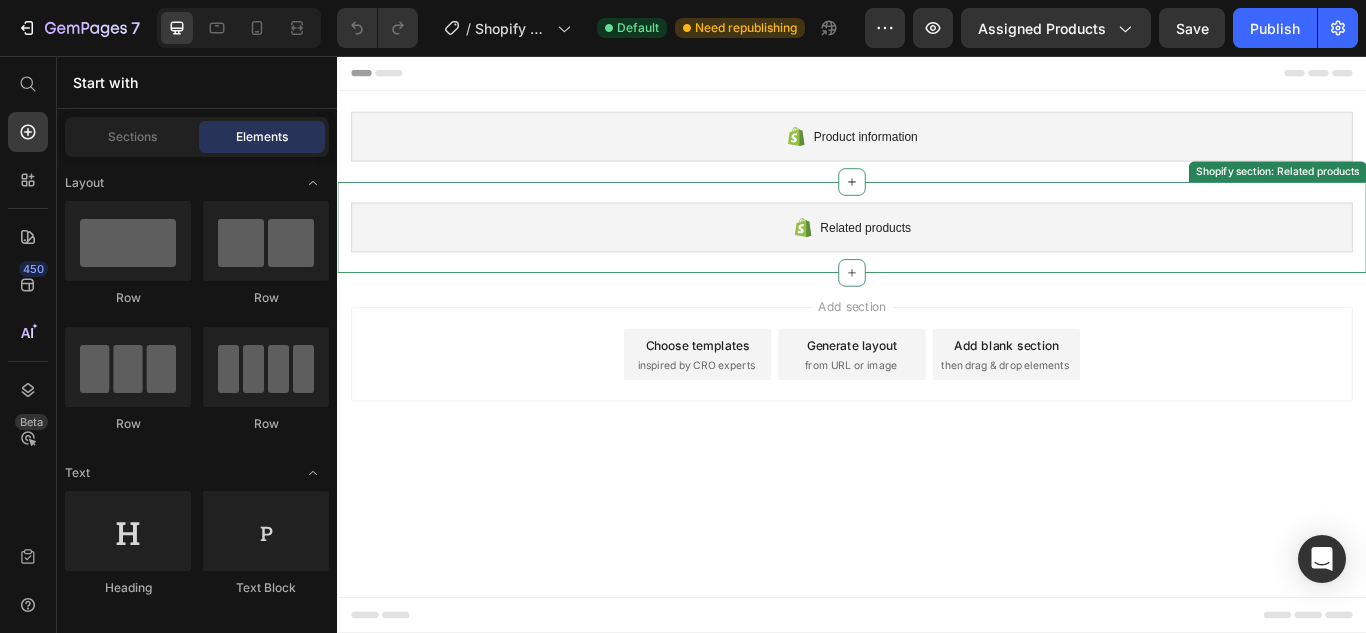 click on "Related products" at bounding box center (937, 256) 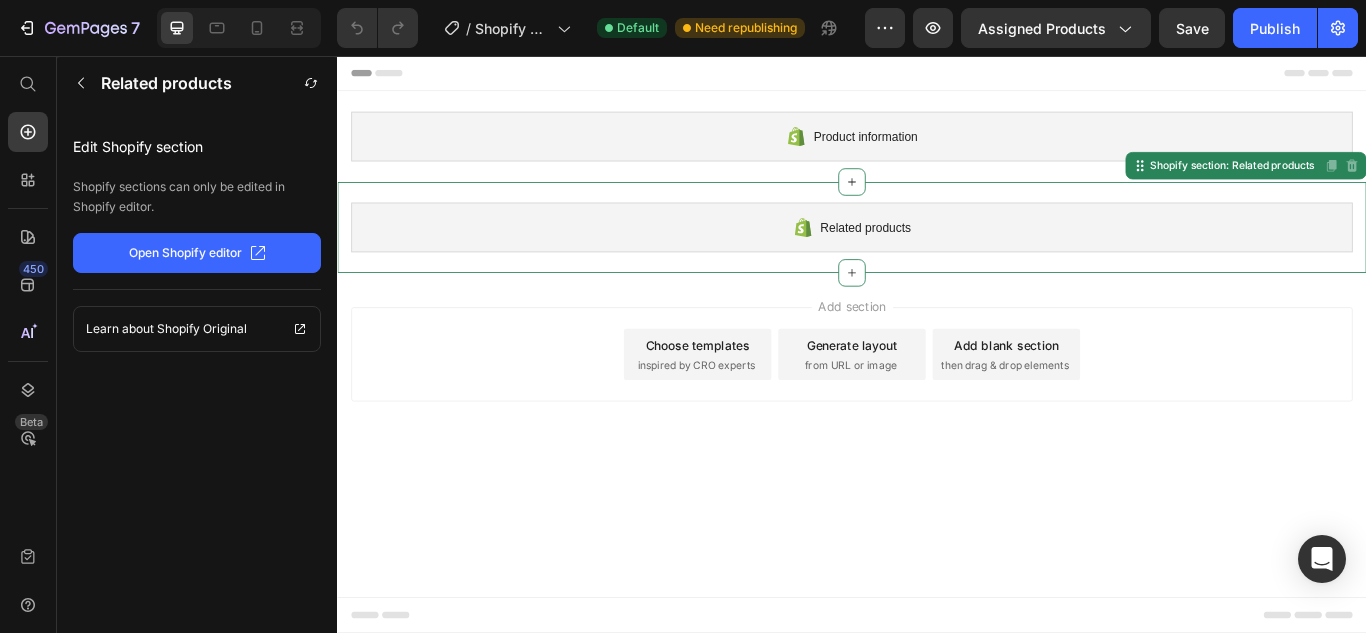 click on "Open Shopify editor" 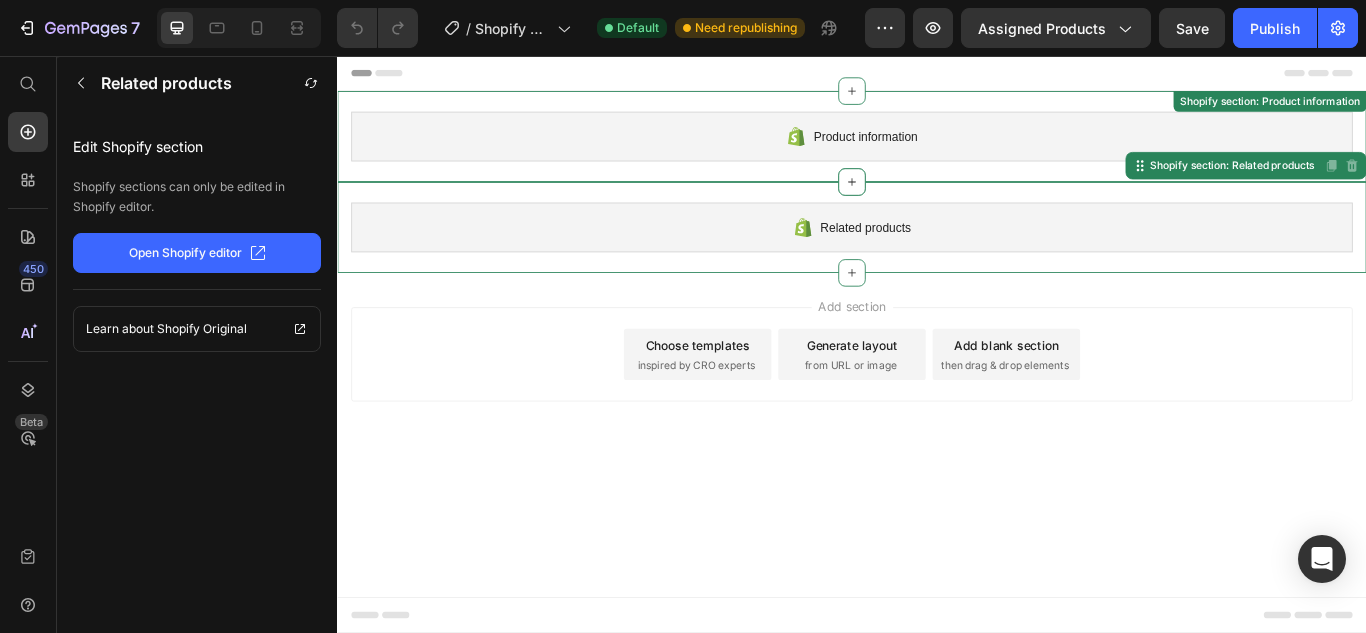 click on "Product information" at bounding box center [937, 150] 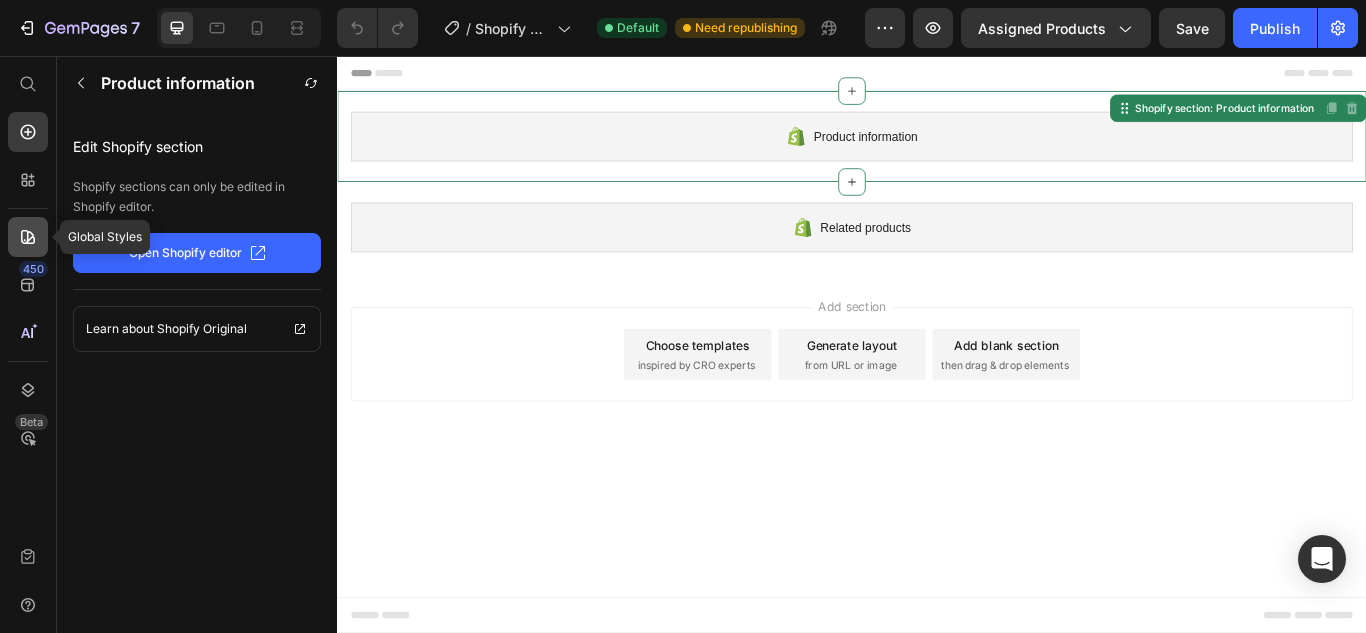click 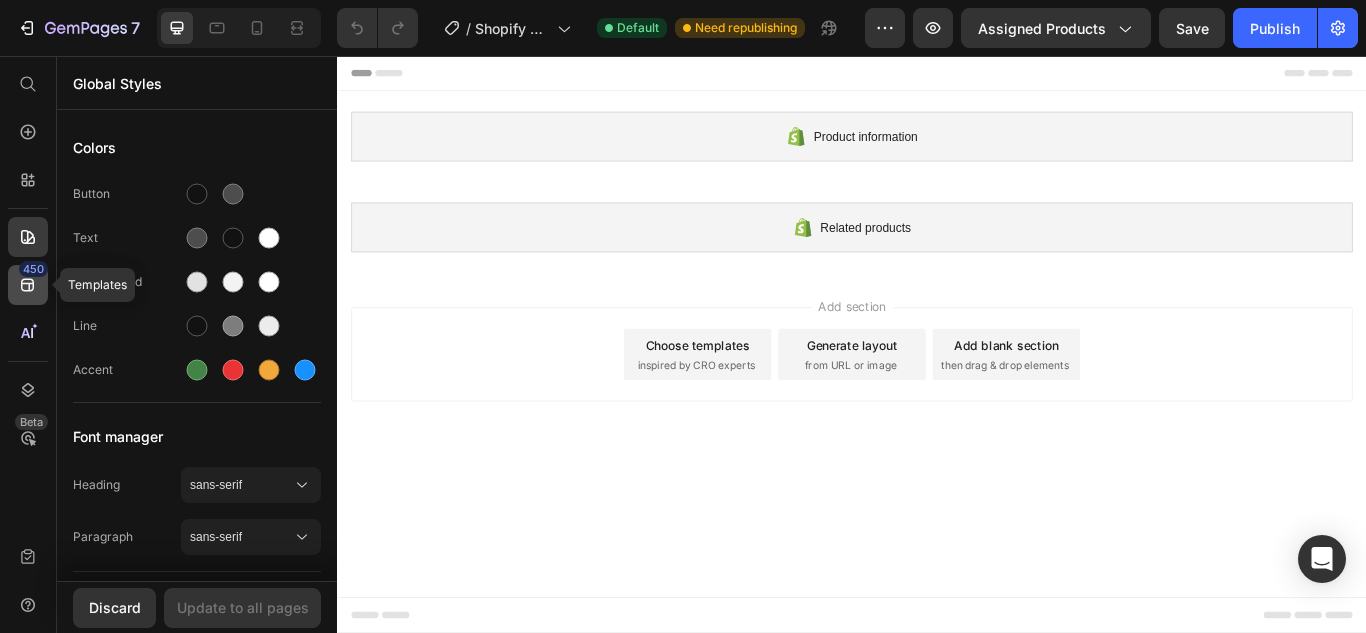 click 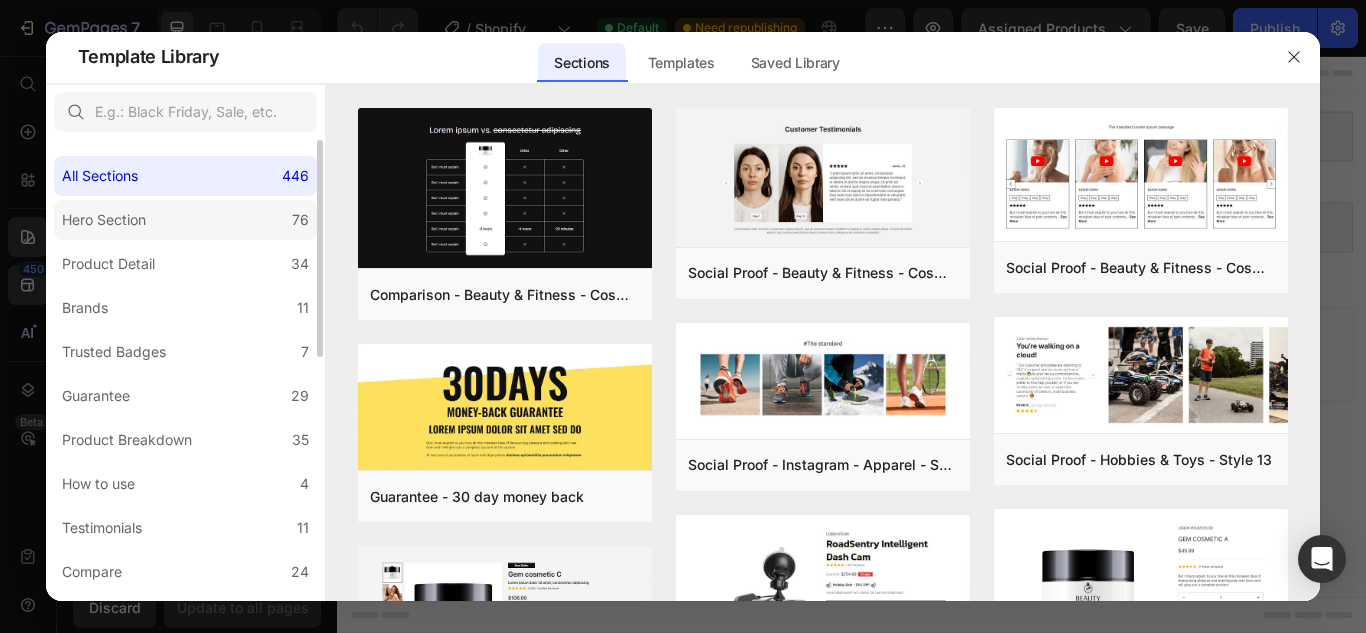 click on "Hero Section 76" 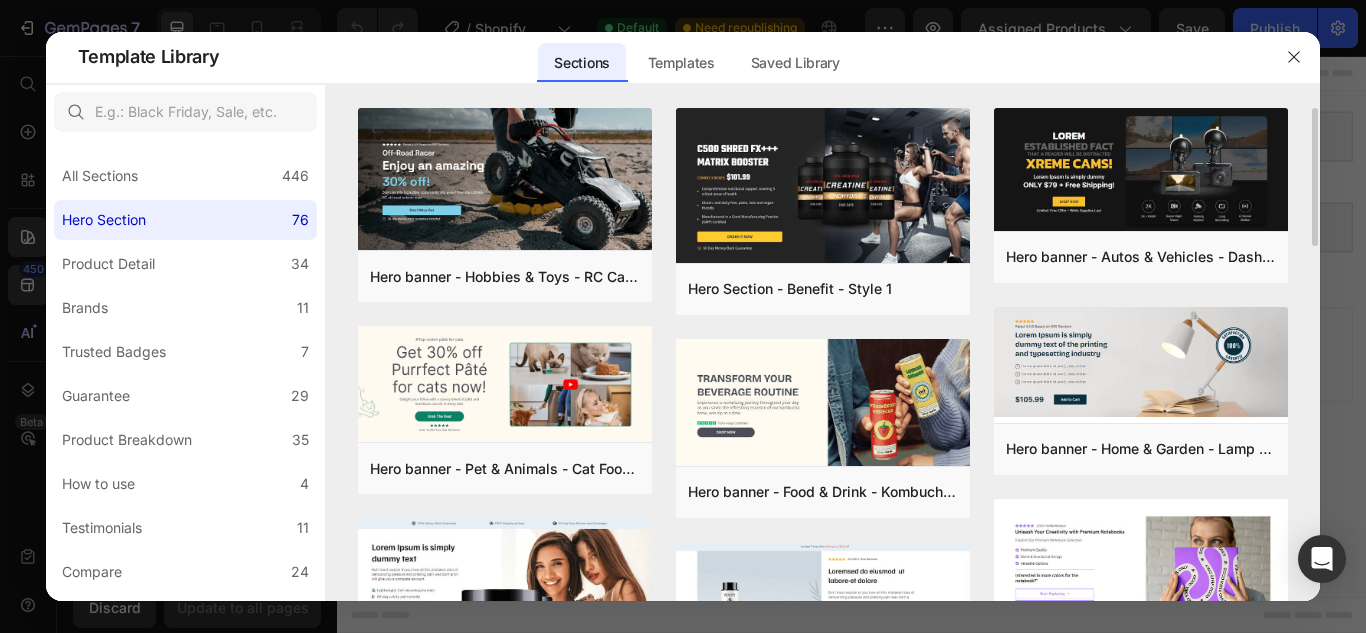 drag, startPoint x: 1312, startPoint y: 200, endPoint x: 1312, endPoint y: 226, distance: 26 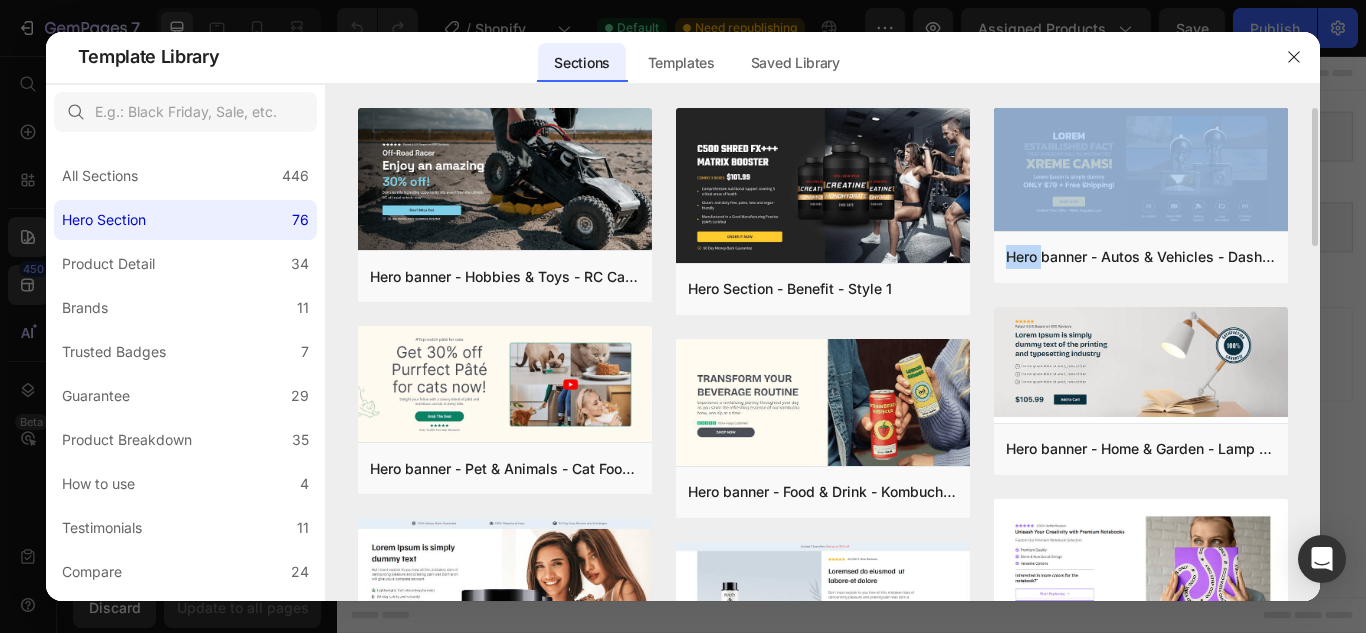click on "Hero banner - Hobbies & Toys - RC Car - Style 40 Add to page  Preview  Hero banner - Pet & Animals - Cat Food - Style 43 Add to page  Preview  Hero banner - Beauty & Fitness - Cosmetic - Style 21 Add to page  Preview  Hero banner - Food & Drink - Kombucha - Style 34 Add to page  Preview  Hero banner - Sport - Road Bike - Style 31 Add to page  Preview  Hero banner - Autos & vehicles - Dash cam - Style 18 Add to page  Preview  Hero Section - Benefit - Style 1 Add to page  Preview  Hero banner - Food & Drink - Kombucha - Style 33 Add to page  Preview  Hero banner - Beauty & Fitness - Cosmetic - Style 20 Add to page  Preview  Hero banner - Apparel - swimwear - Style 49 Add to page  Preview  Hero banner - Apparel - Shoes - Style 30 Add to page  Preview  Hero banner - Apparel - Shoes - Style 25 Add to page  Preview  Hero banner - Autos & Vehicles - Dash Cam - Style 17 Add to page  Preview  Hero banner - Home & Garden - Lamp - Style 47 Add to page  Preview  Hero banner - People & Society - Notebook - Style 38" at bounding box center [823, 355] 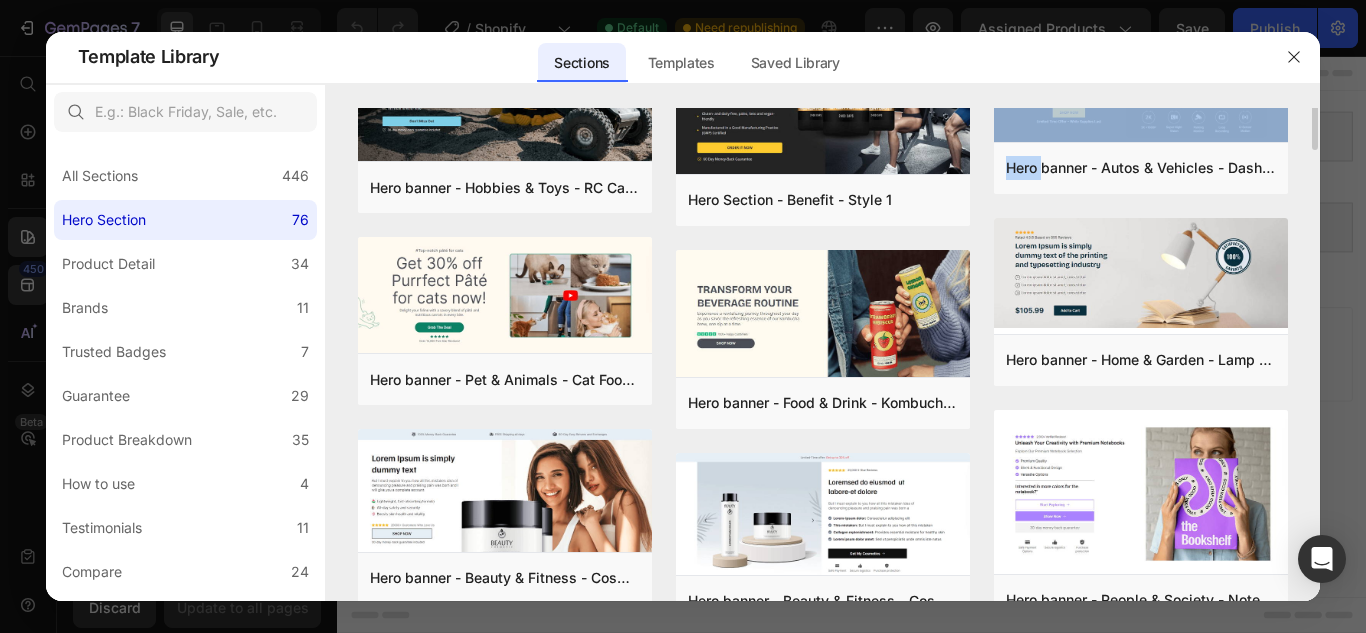 scroll, scrollTop: 0, scrollLeft: 0, axis: both 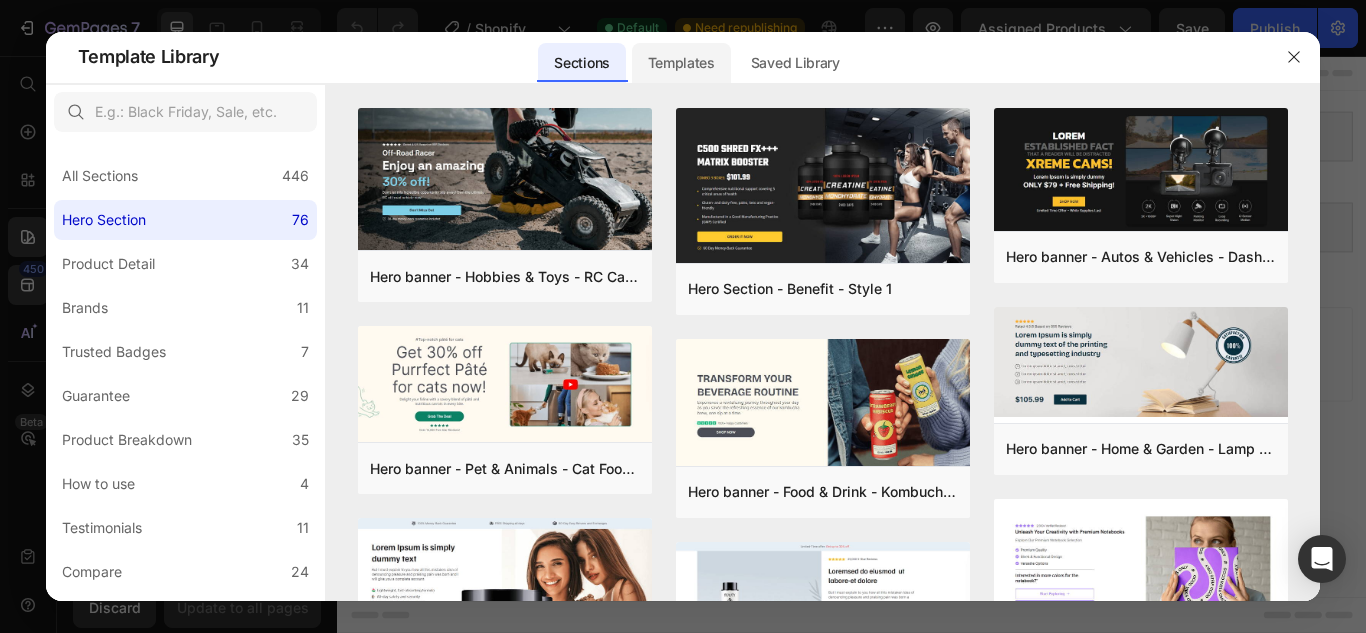 click on "Templates" 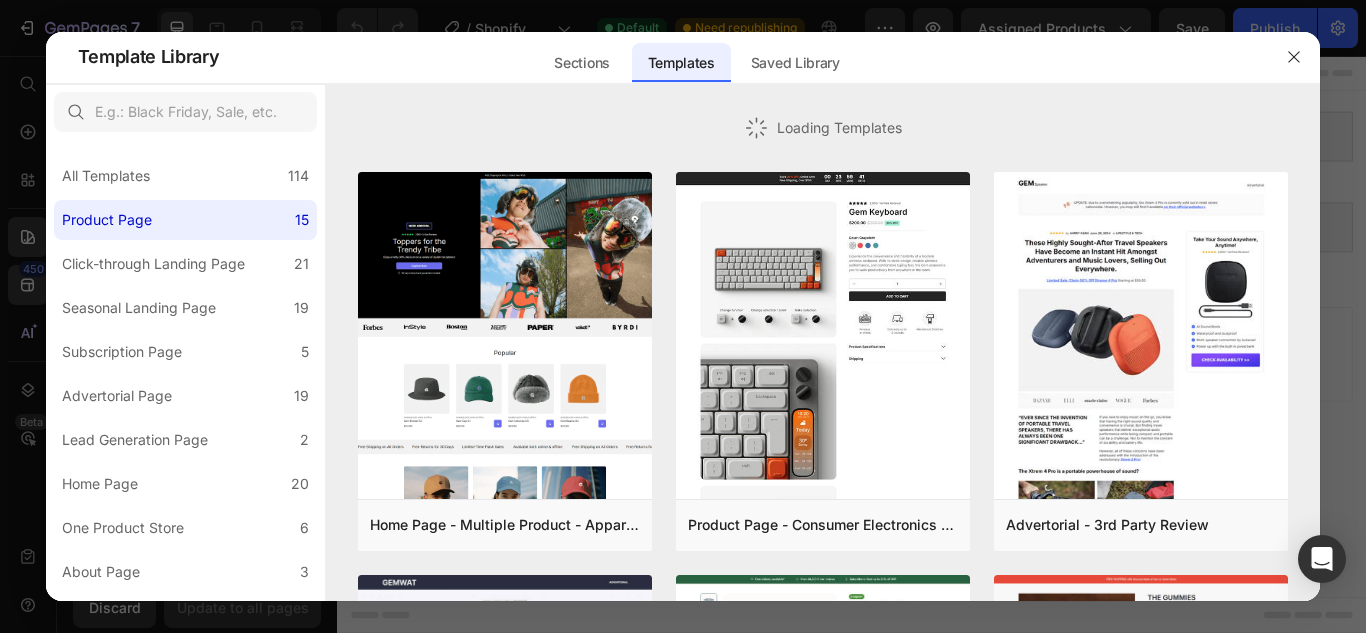click on "Templates" 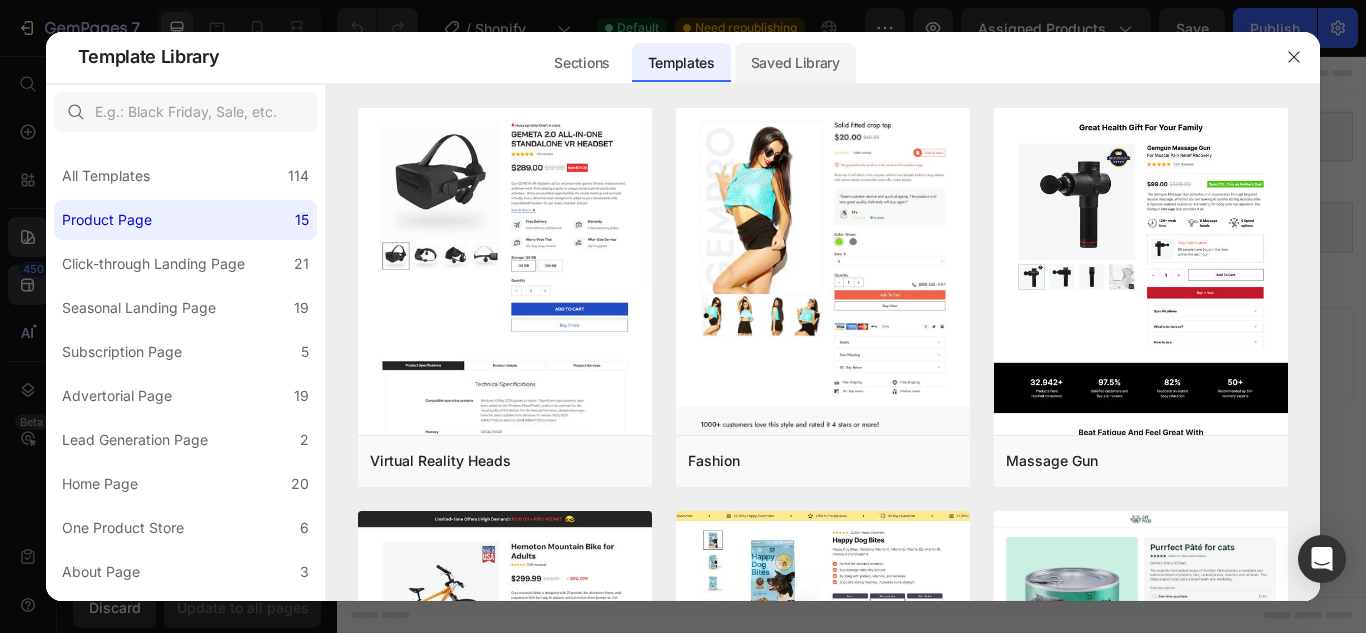 click on "Saved Library" 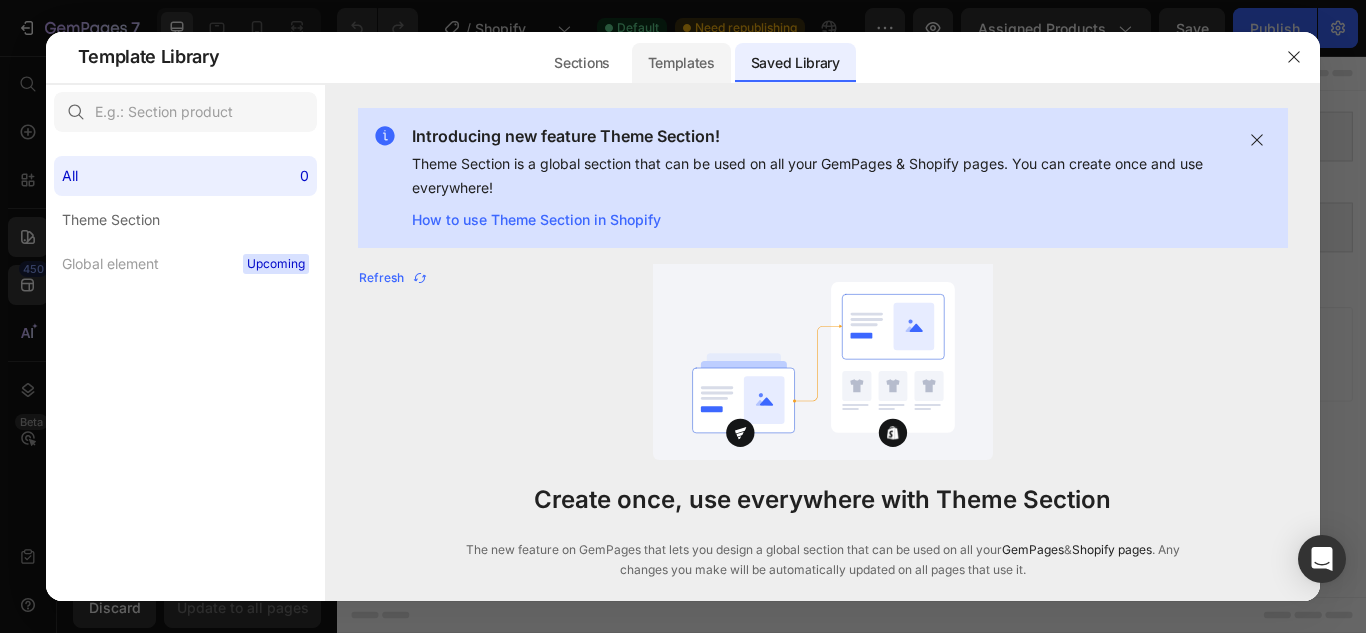 click on "Templates" 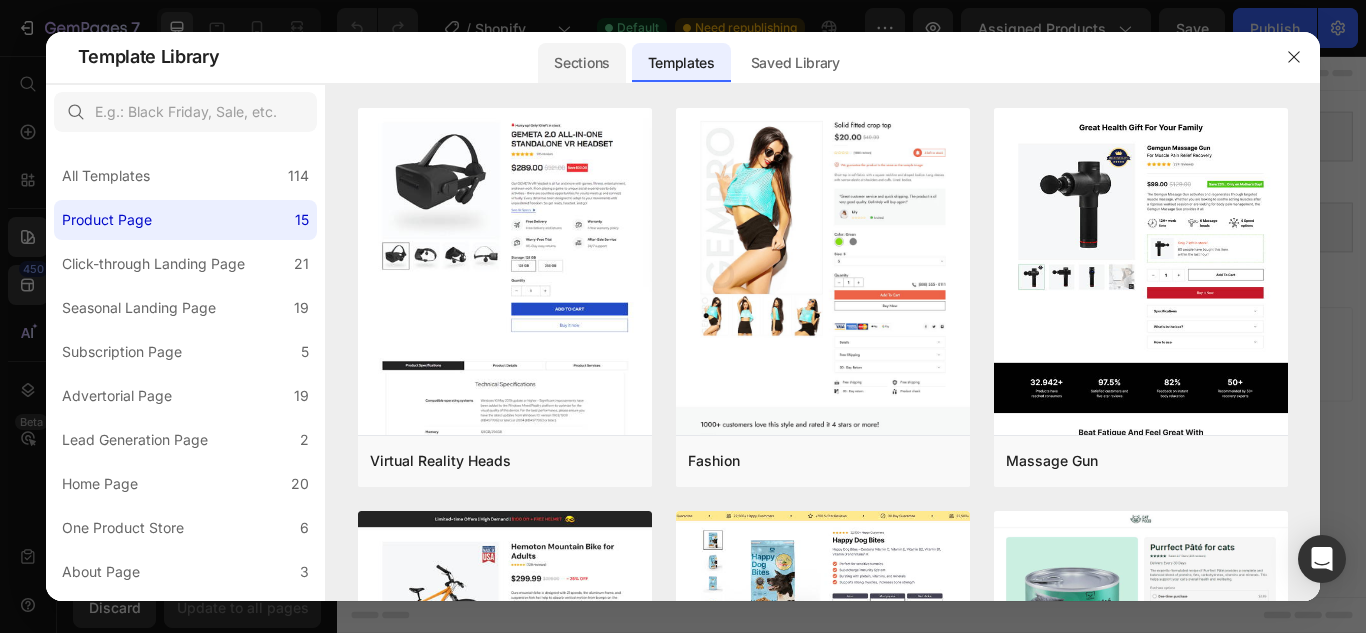 click on "Sections" 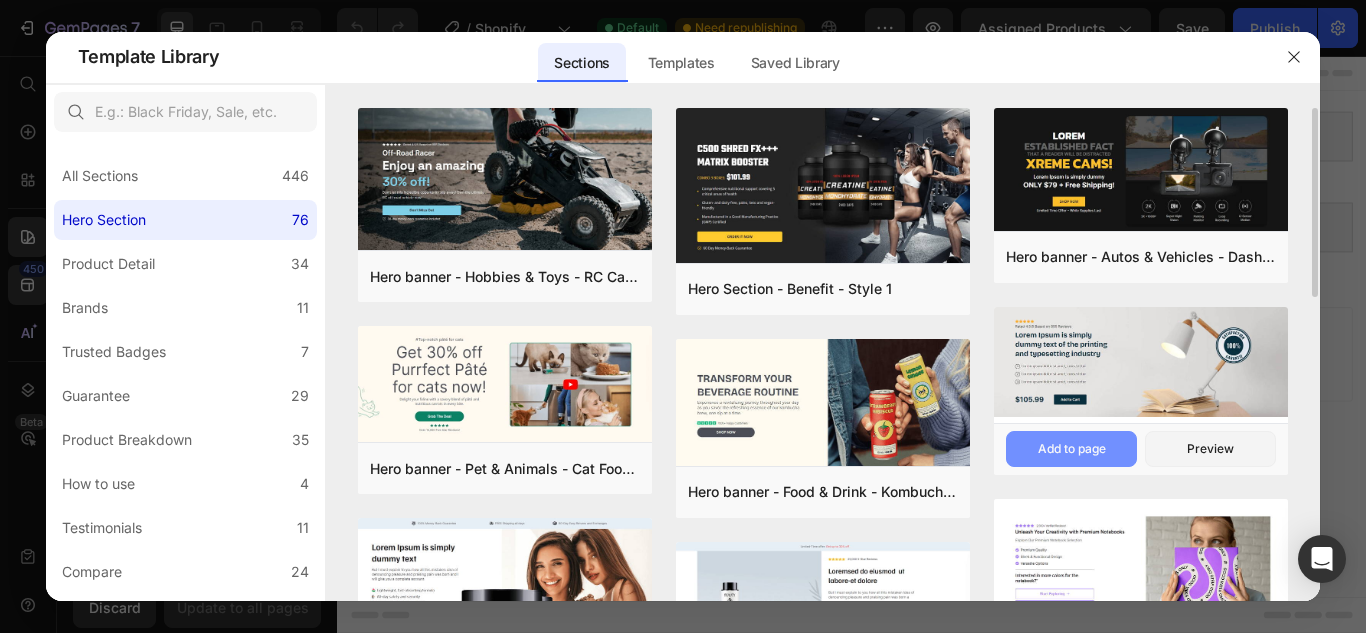 click on "Add to page" at bounding box center [1071, 449] 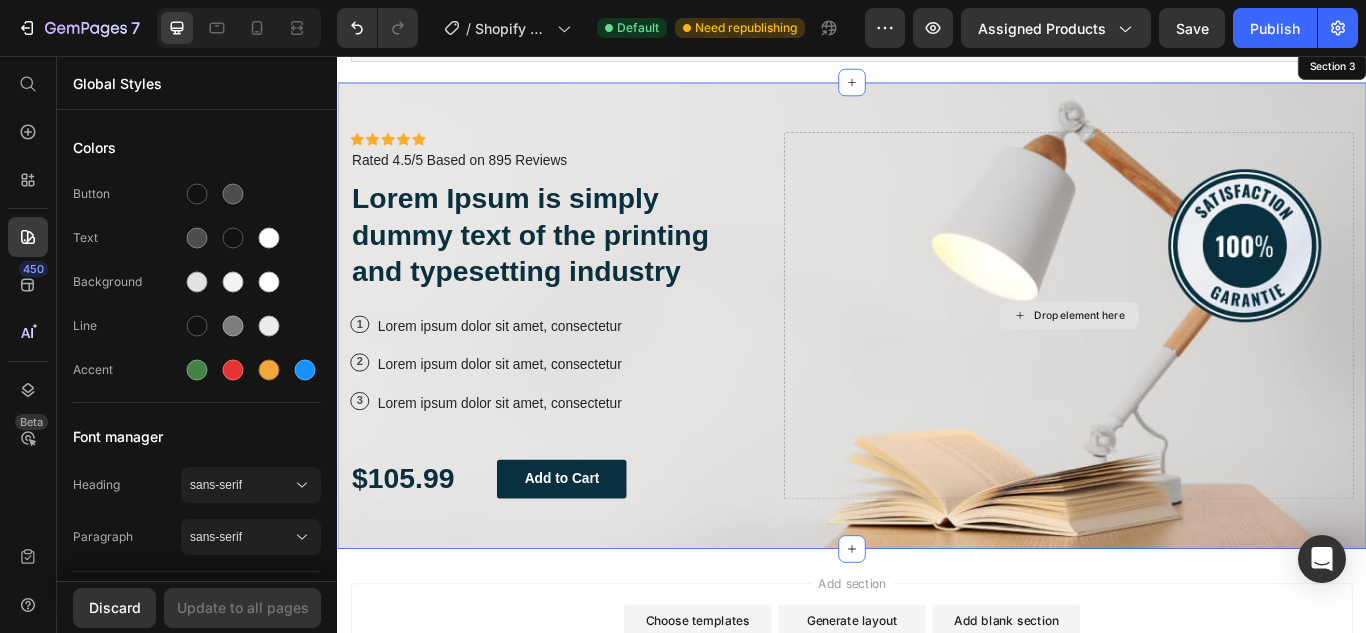 scroll, scrollTop: 253, scrollLeft: 0, axis: vertical 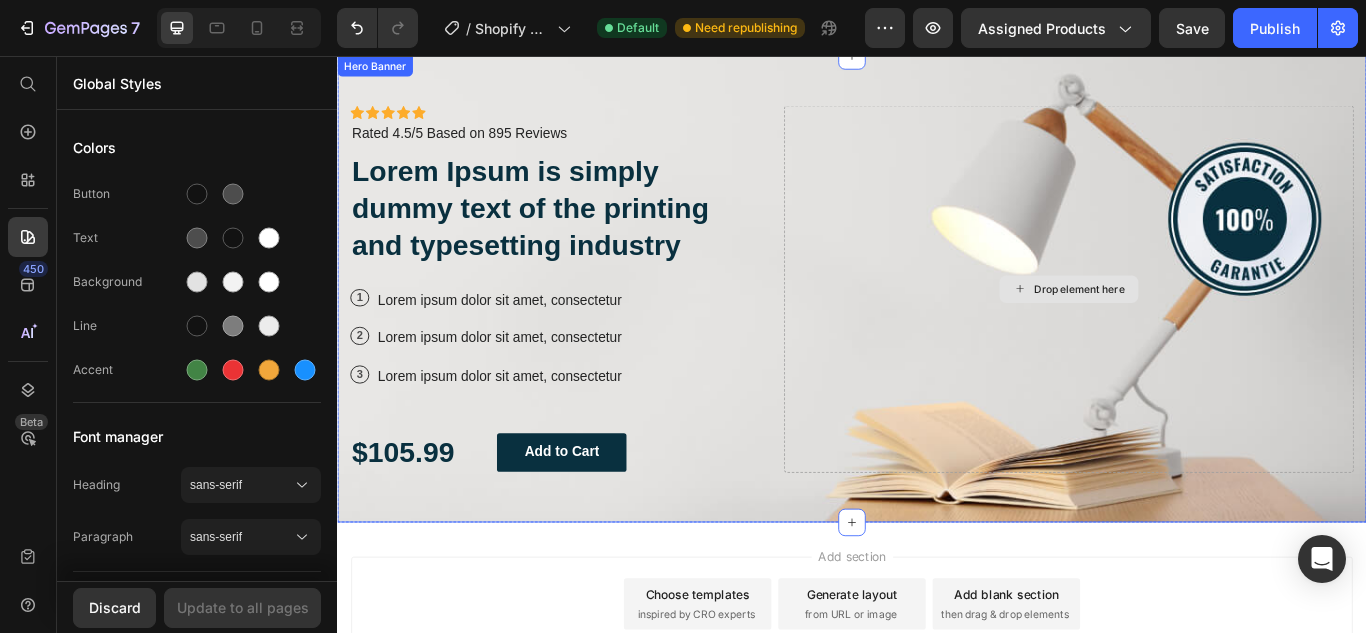 click on "Drop element here" at bounding box center (1190, 328) 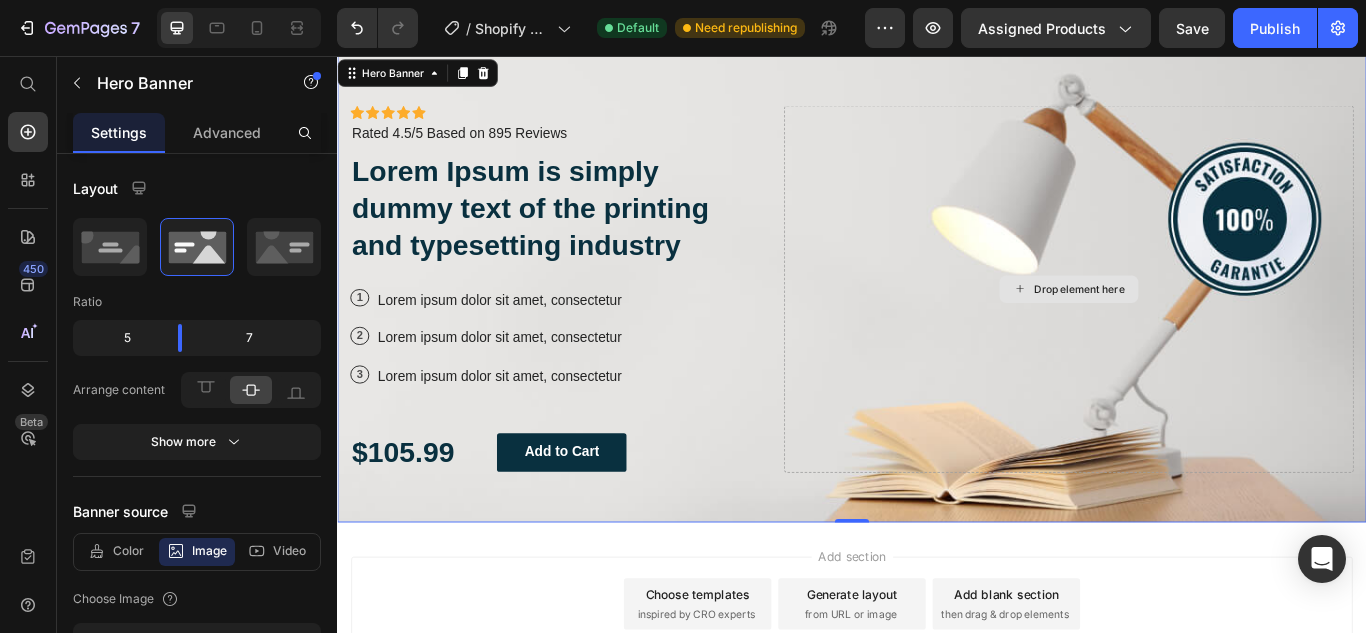 click on "Drop element here" at bounding box center [1190, 328] 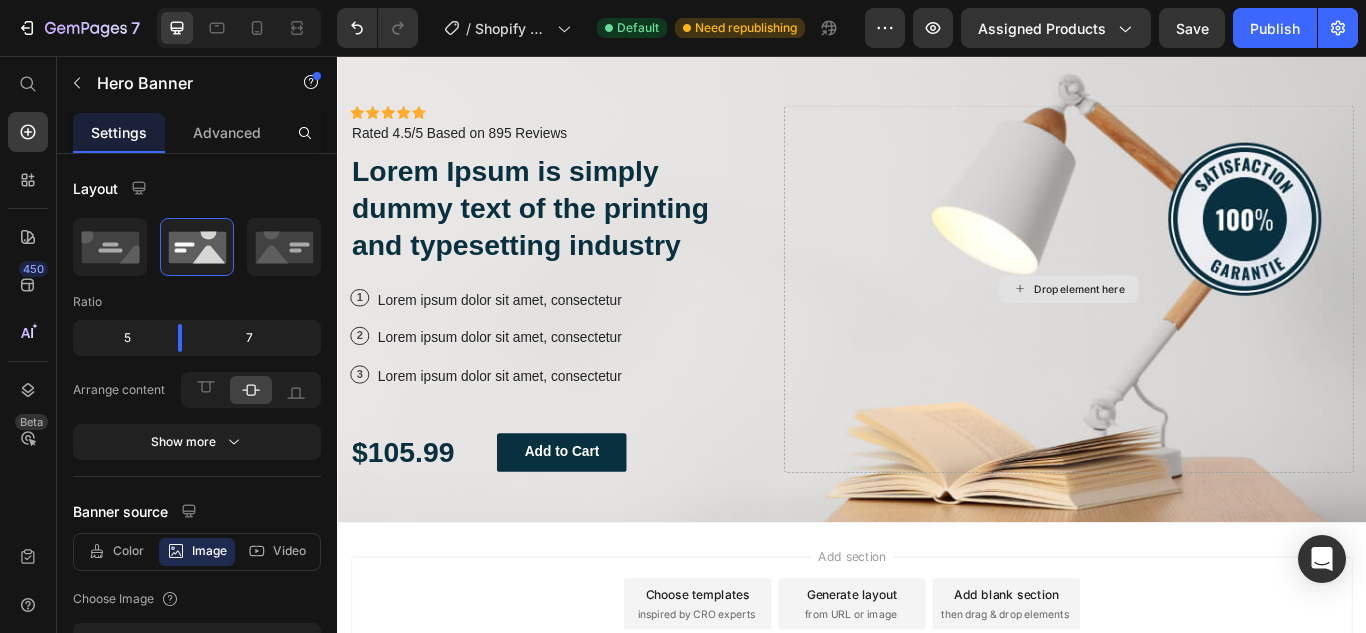 click on "Drop element here" at bounding box center (1202, 328) 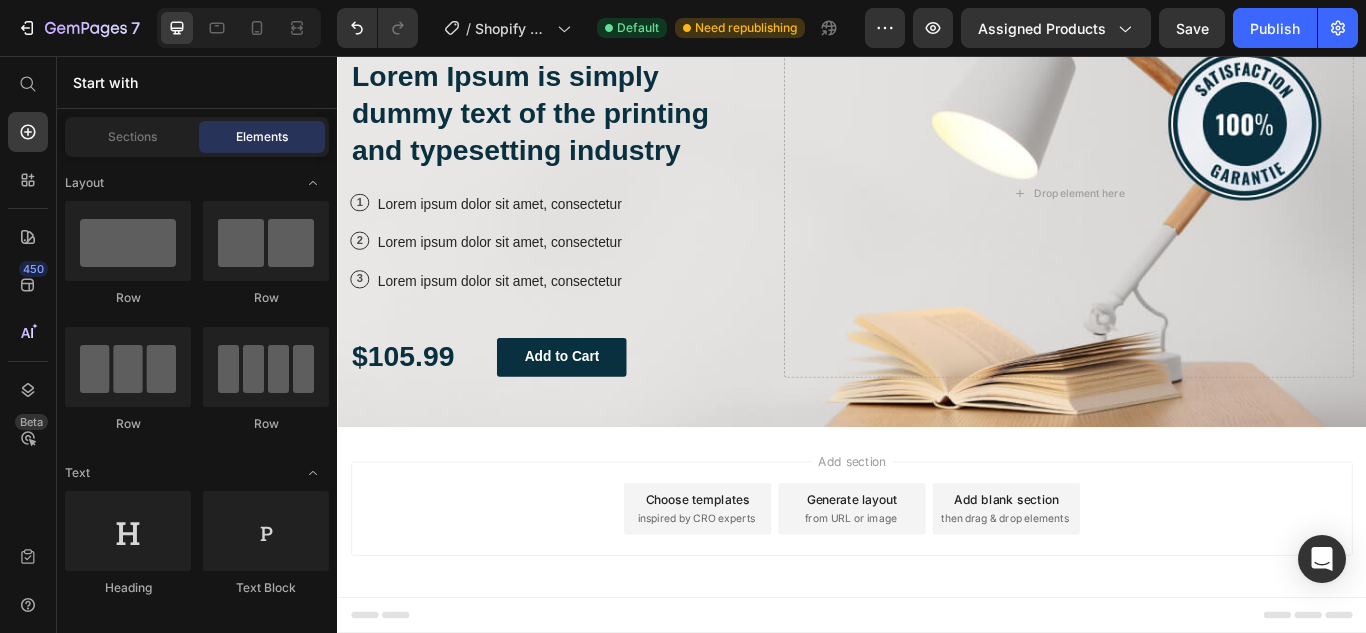 scroll, scrollTop: 0, scrollLeft: 0, axis: both 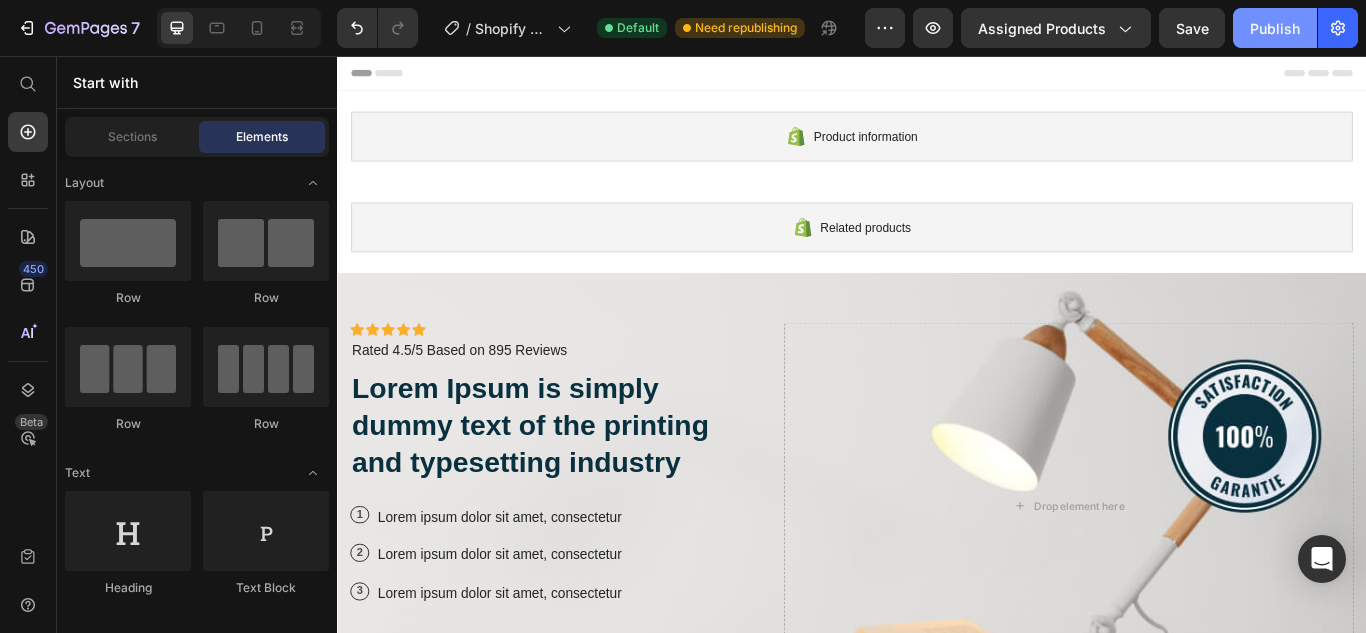 click on "Publish" at bounding box center [1275, 28] 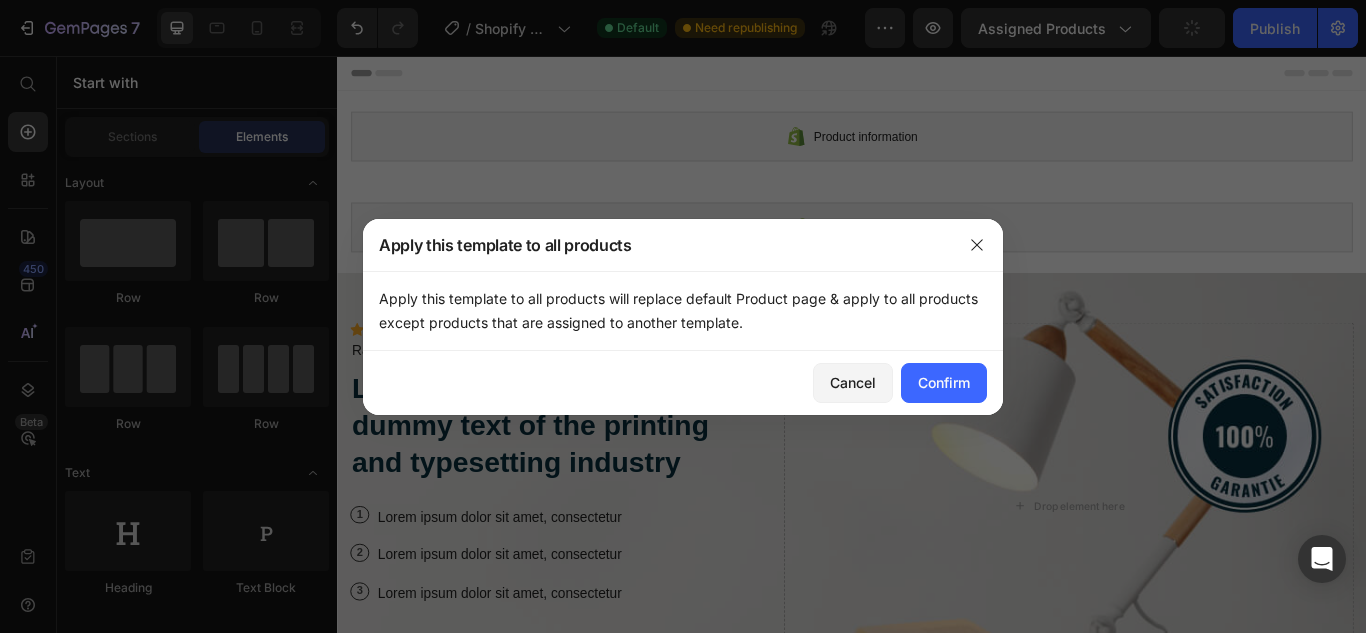 click on "Apply this template to all products will replace default Product page & apply to all products except products that are assigned to another template." 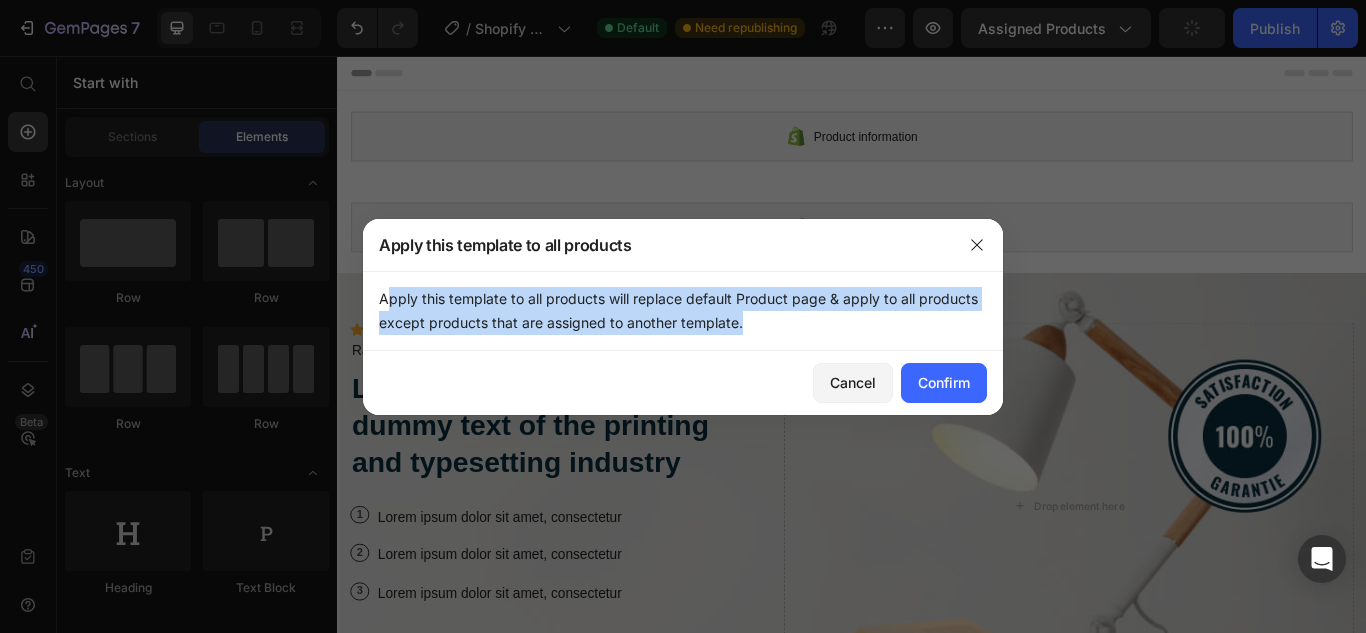 click on "Apply this template to all products will replace default Product page & apply to all products except products that are assigned to another template." 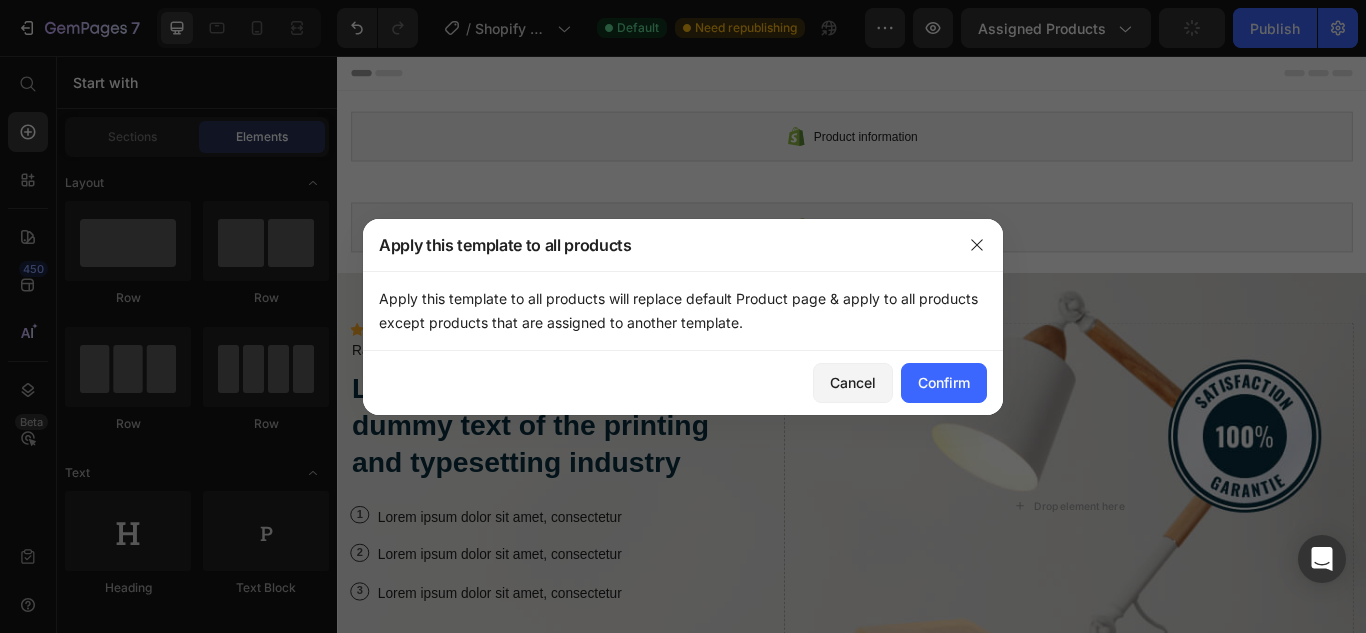 click on "Apply this template to all products will replace default Product page & apply to all products except products that are assigned to another template." 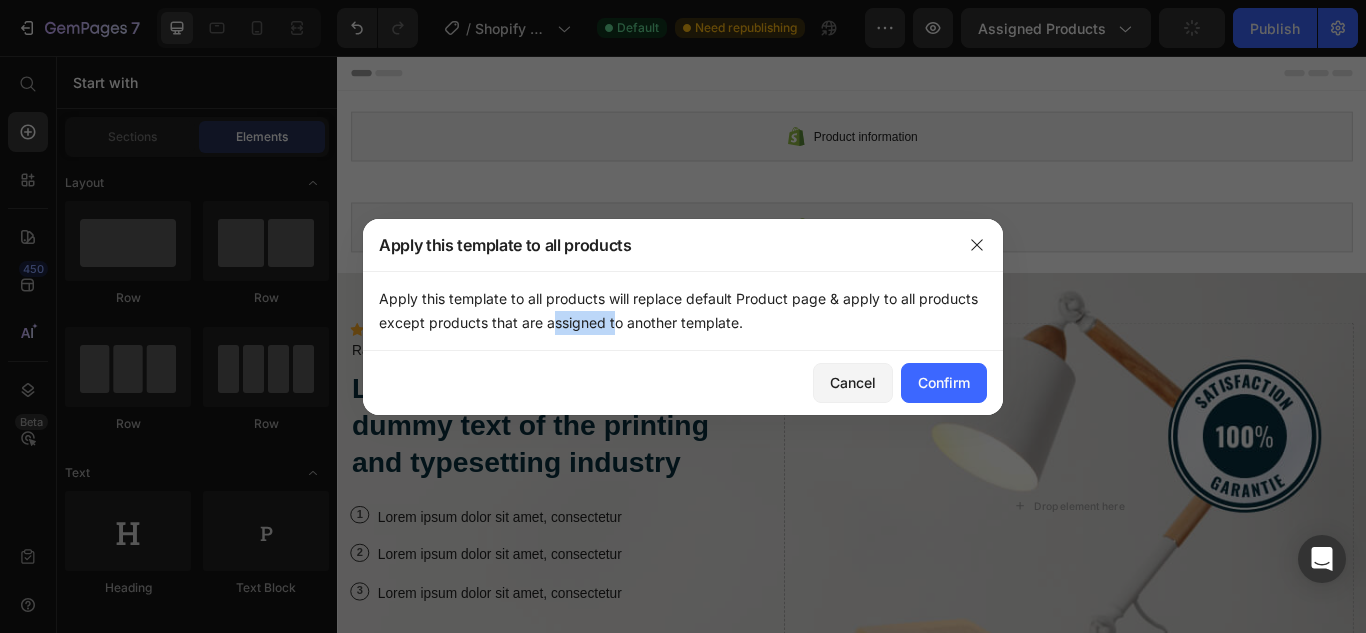 click on "Apply this template to all products will replace default Product page & apply to all products except products that are assigned to another template." 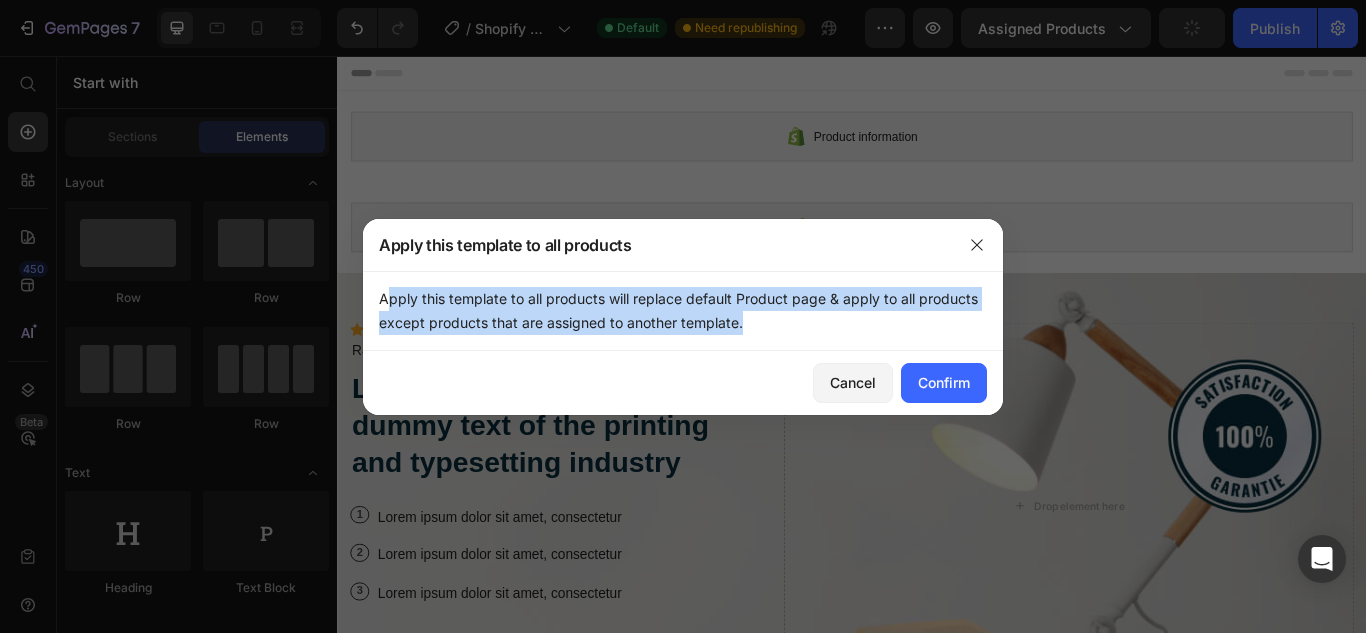 click on "Apply this template to all products will replace default Product page & apply to all products except products that are assigned to another template." 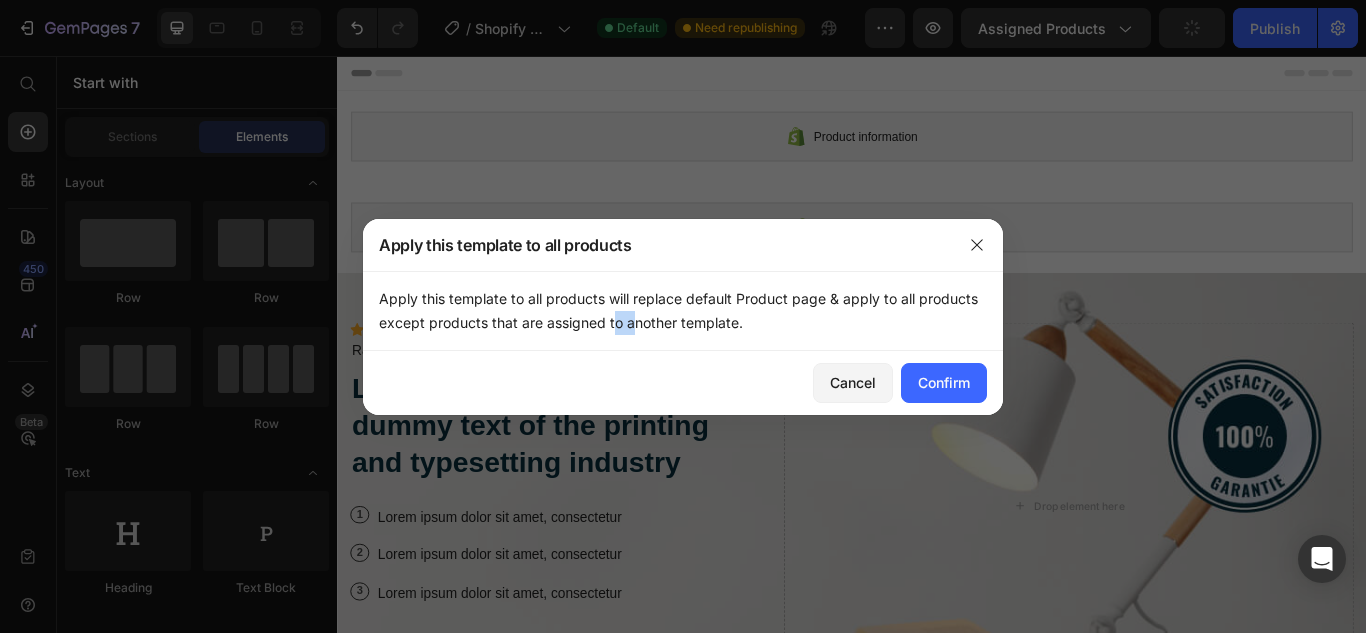 click on "Apply this template to all products will replace default Product page & apply to all products except products that are assigned to another template." 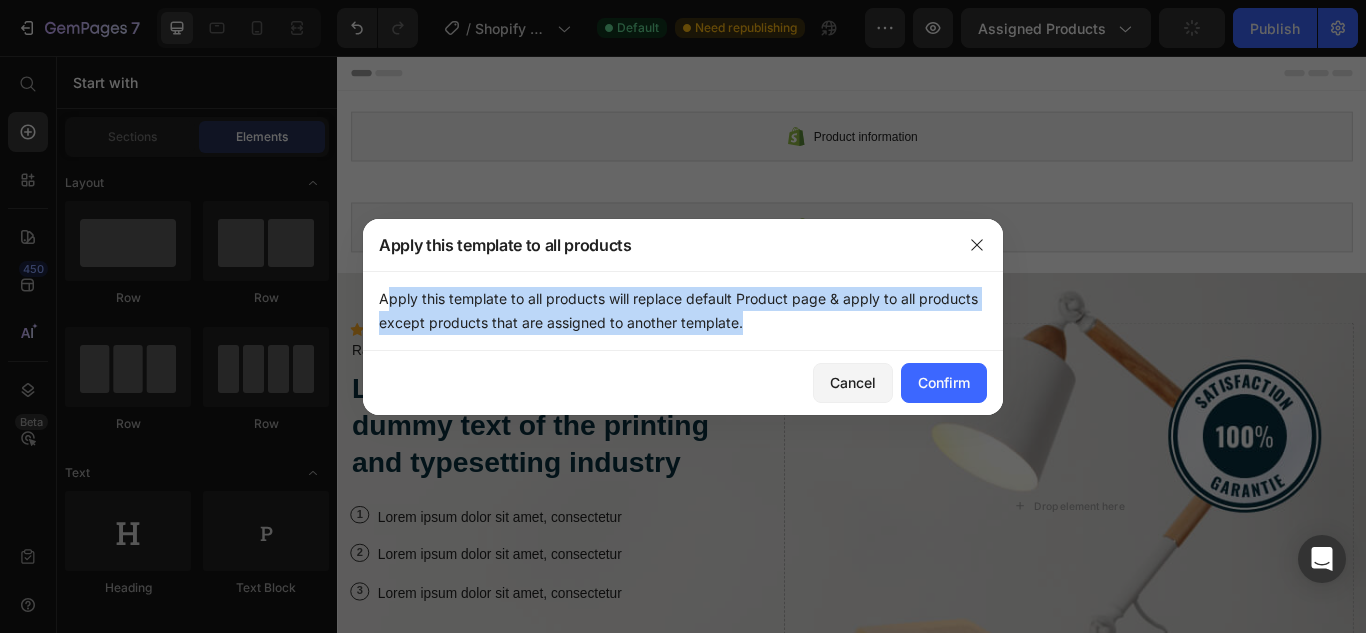 click on "Apply this template to all products will replace default Product page & apply to all products except products that are assigned to another template." 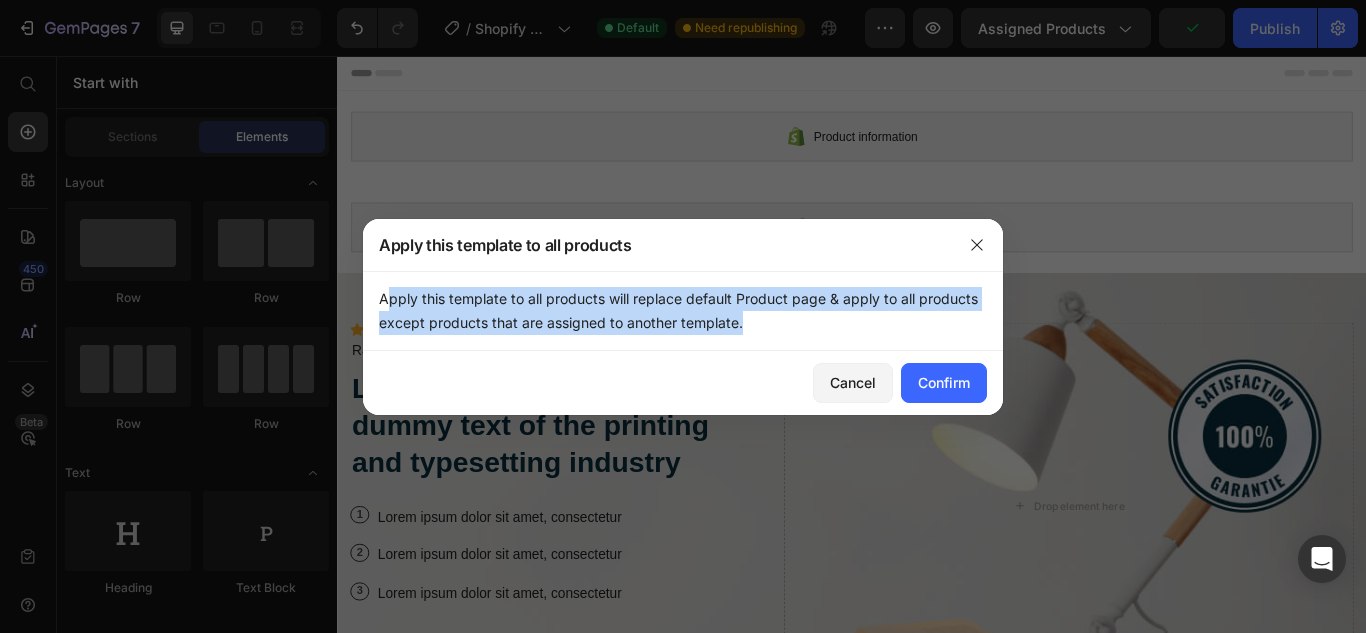 click on "Apply this template to all products will replace default Product page & apply to all products except products that are assigned to another template." 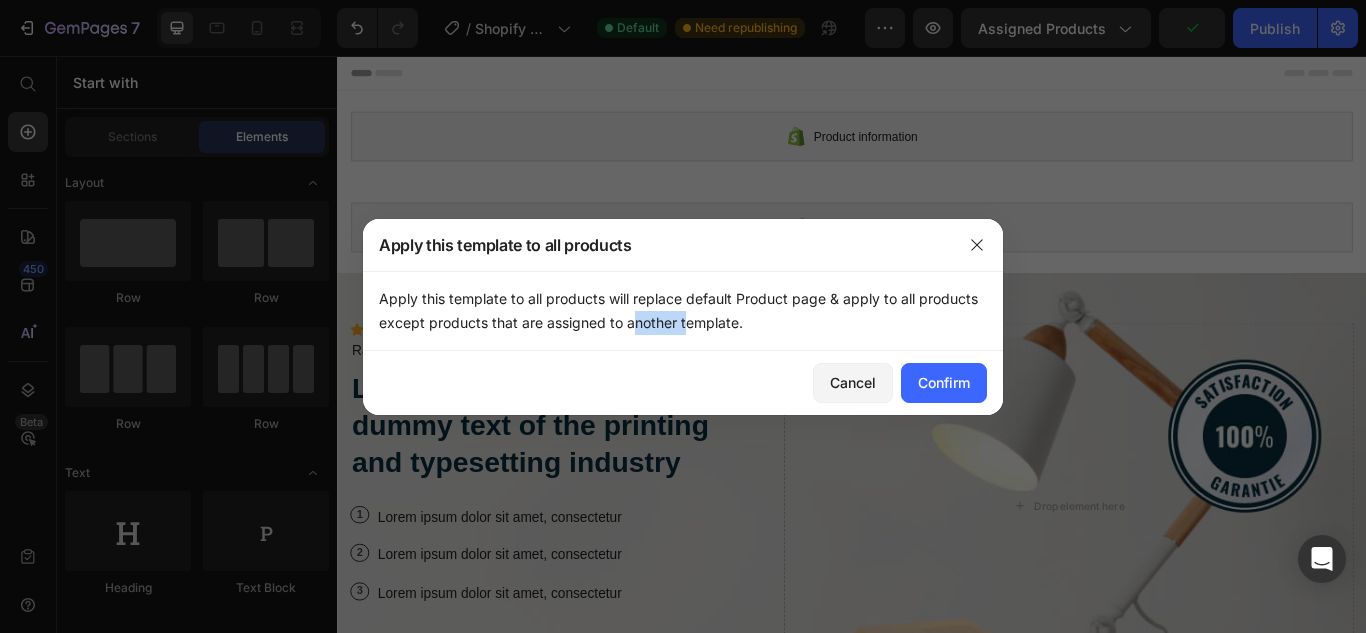 click on "Apply this template to all products will replace default Product page & apply to all products except products that are assigned to another template." 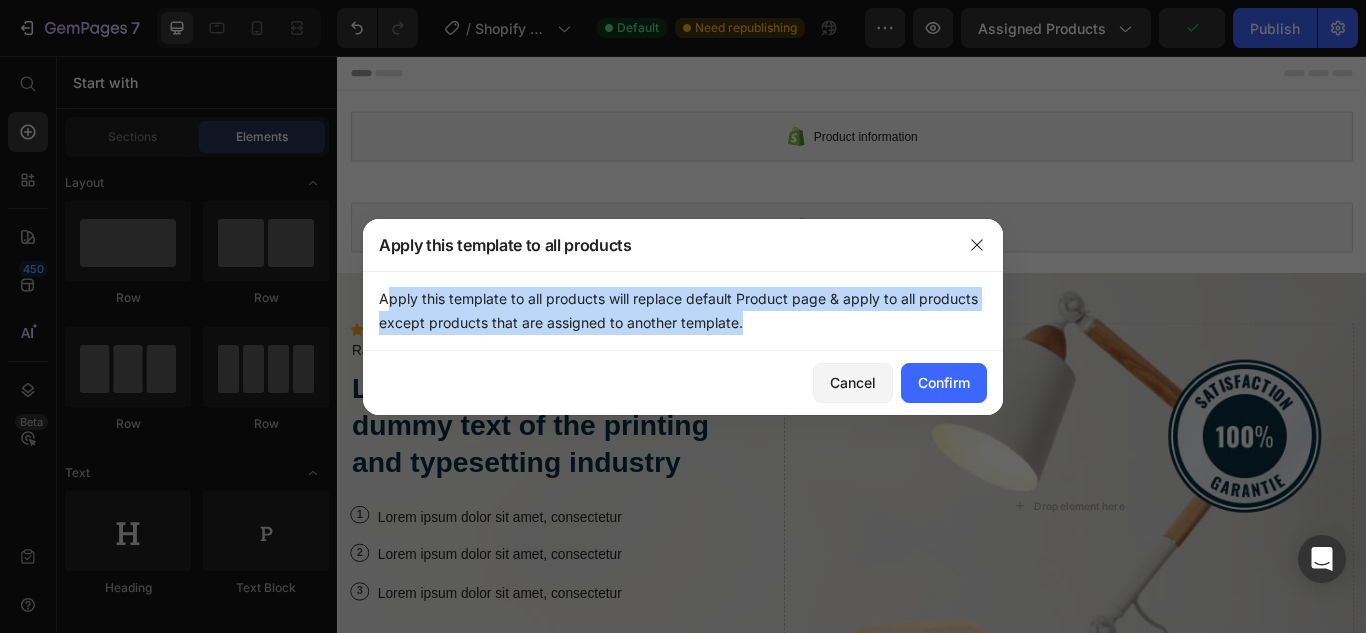 click on "Apply this template to all products will replace default Product page & apply to all products except products that are assigned to another template." 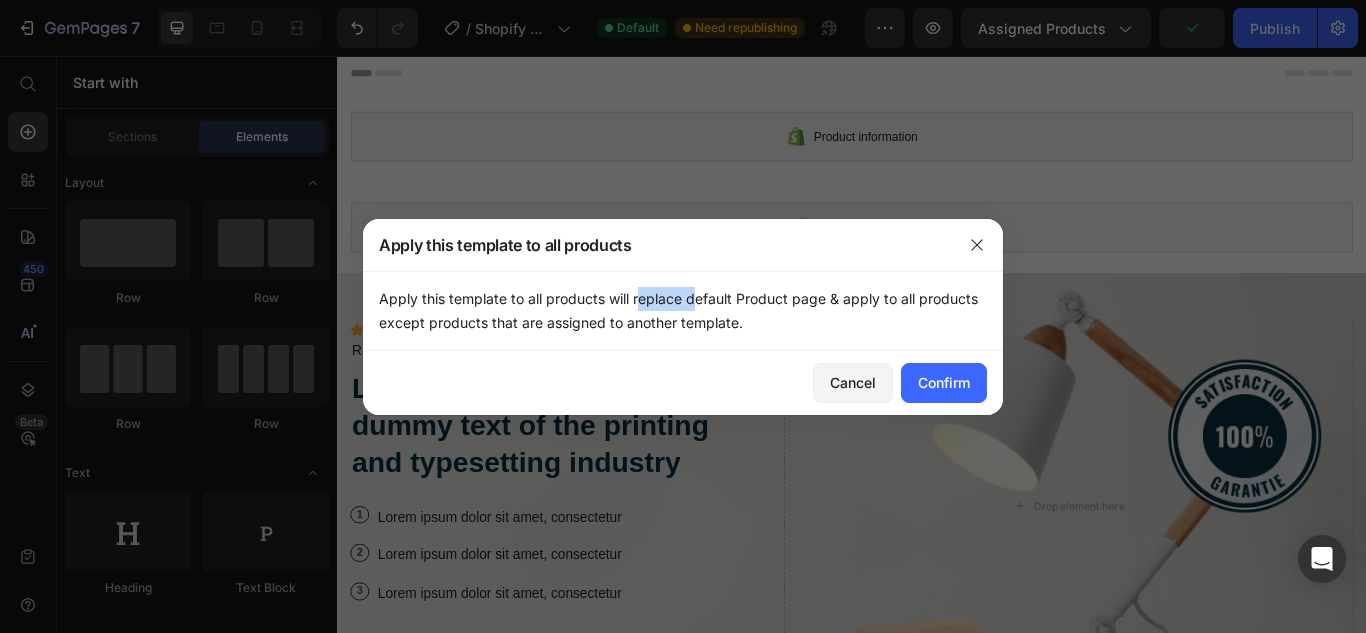 click on "Apply this template to all products will replace default Product page & apply to all products except products that are assigned to another template." 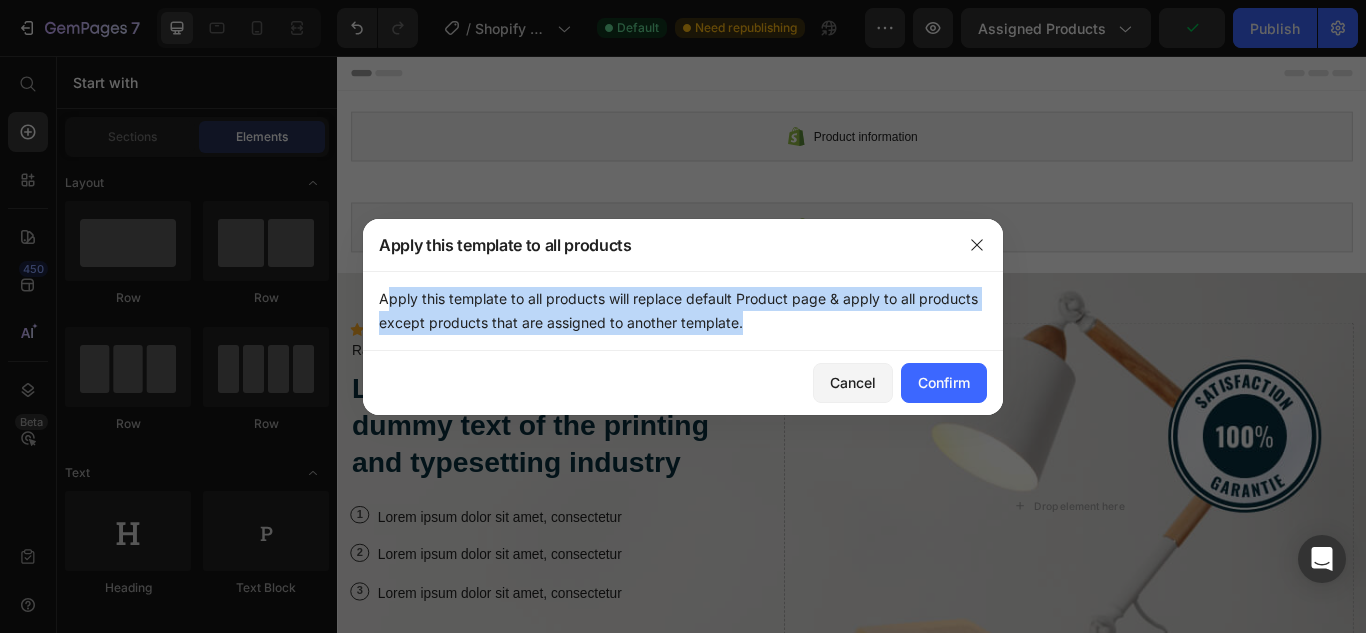 click on "Apply this template to all products will replace default Product page & apply to all products except products that are assigned to another template." 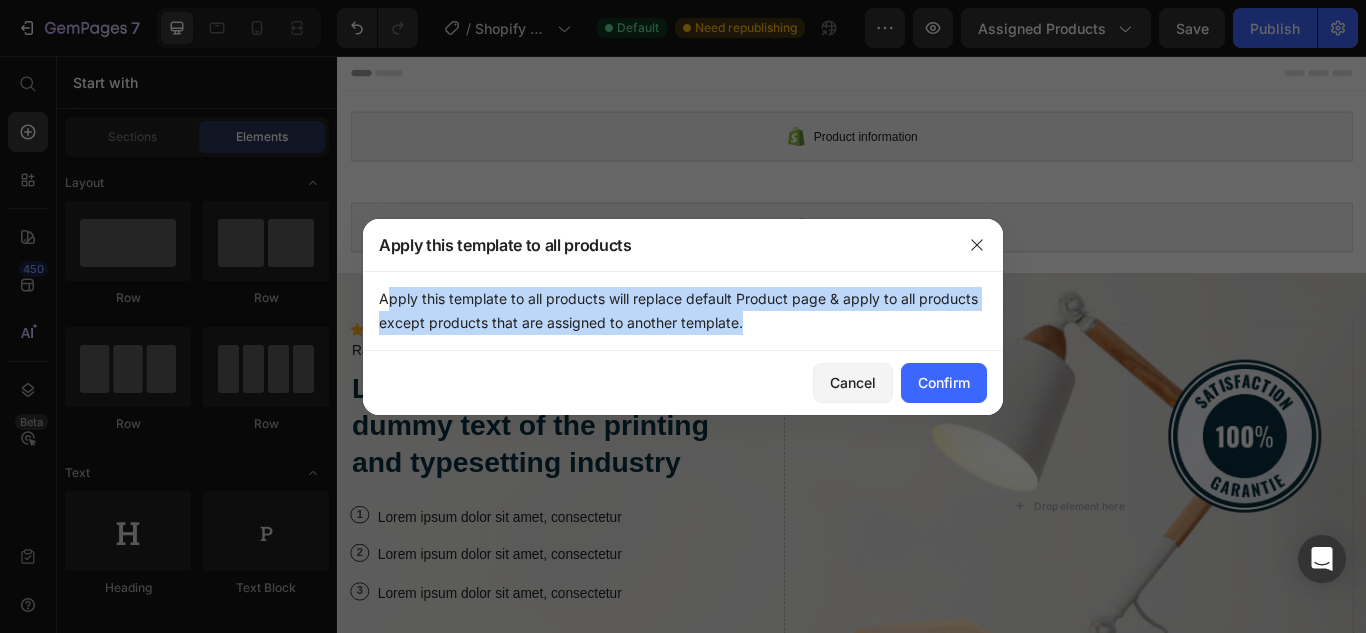 click on "Apply this template to all products will replace default Product page & apply to all products except products that are assigned to another template." 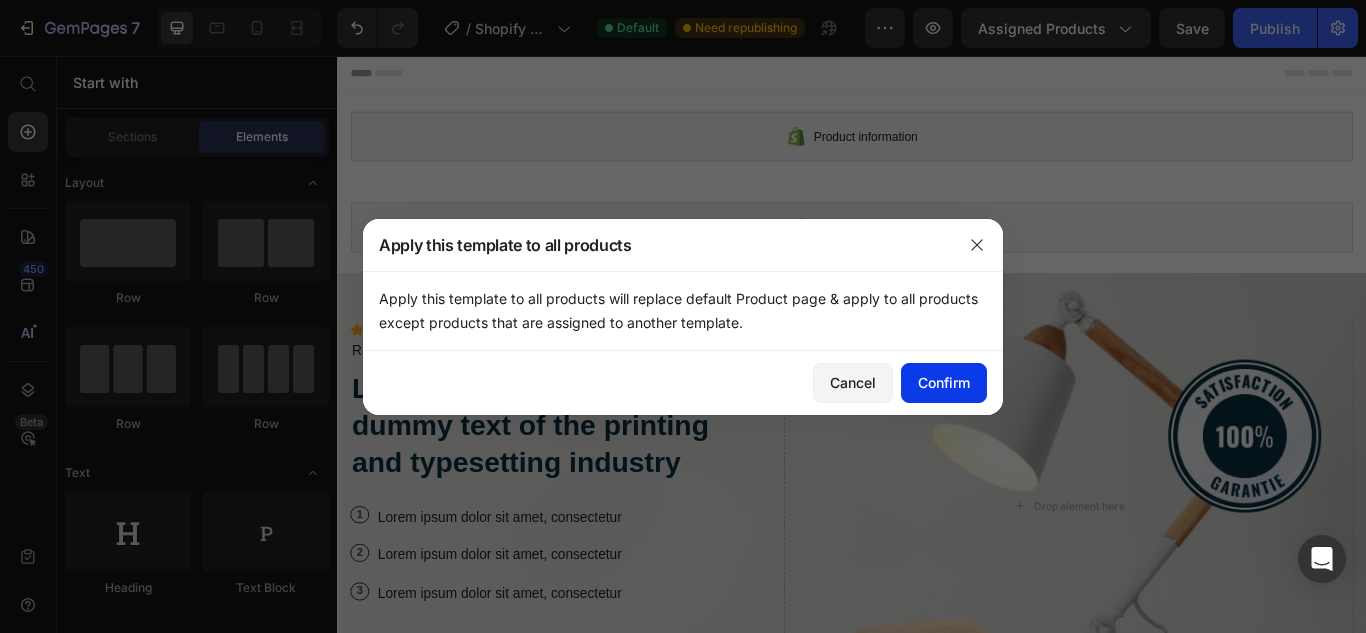 click on "Confirm" 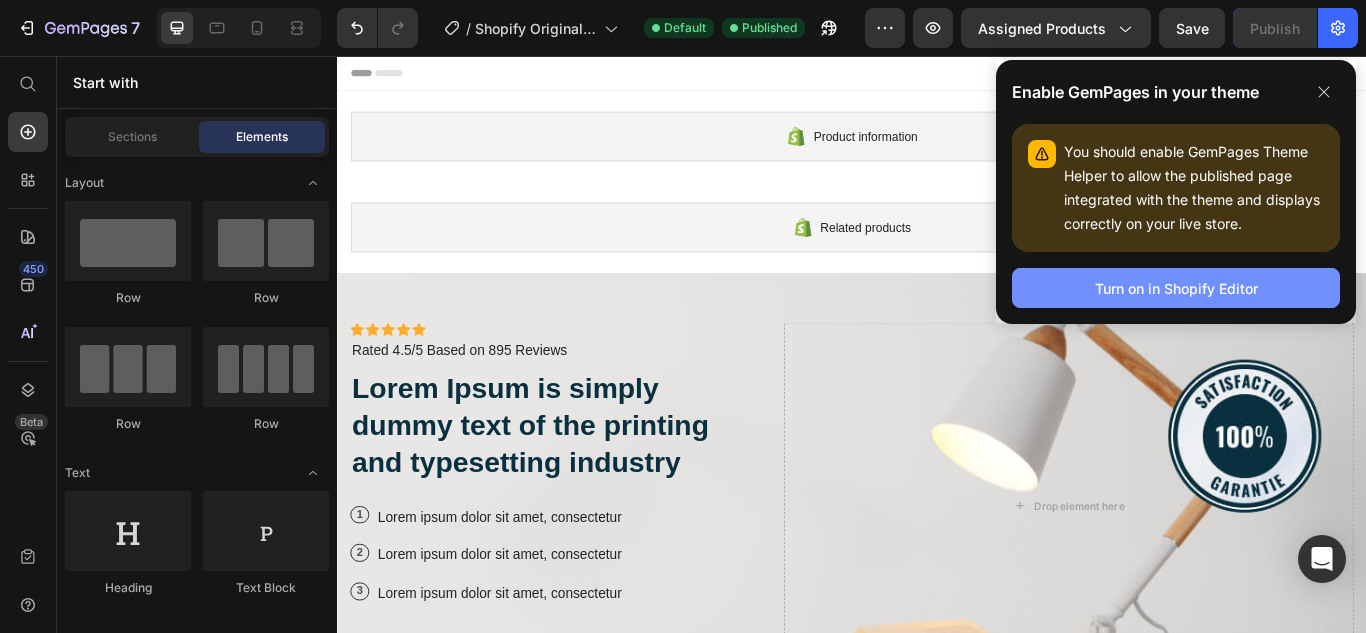 click on "Turn on in Shopify Editor" at bounding box center [1176, 288] 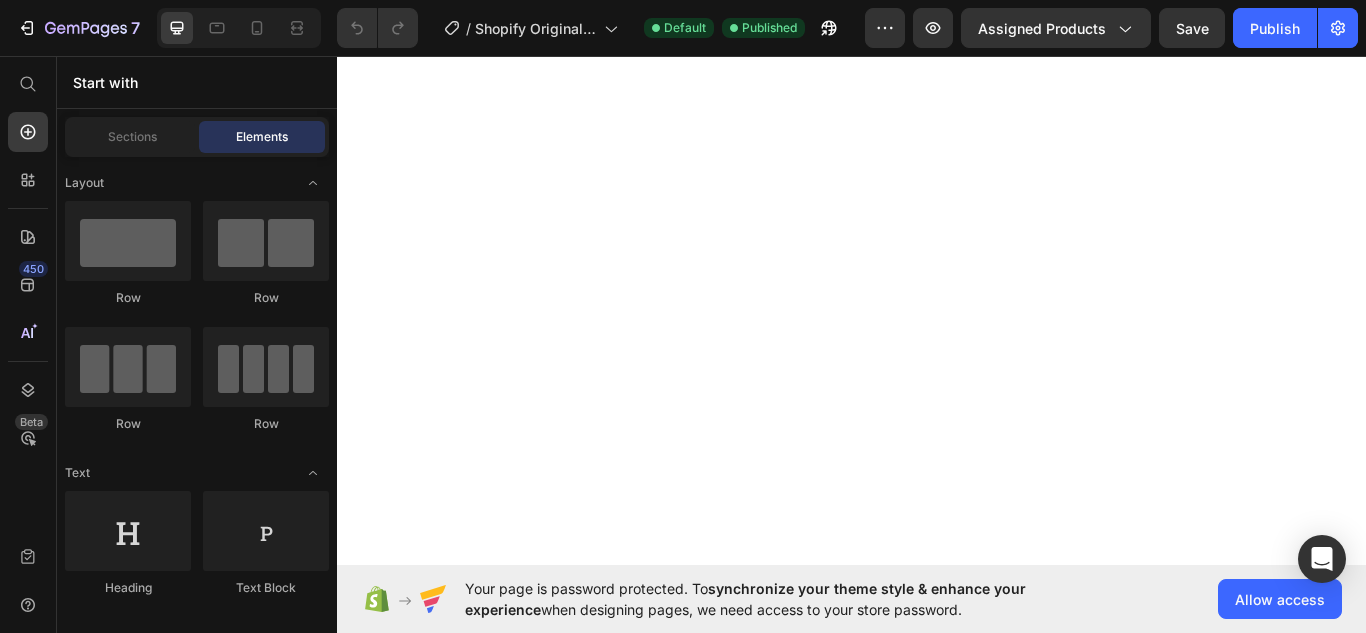 scroll, scrollTop: 0, scrollLeft: 0, axis: both 